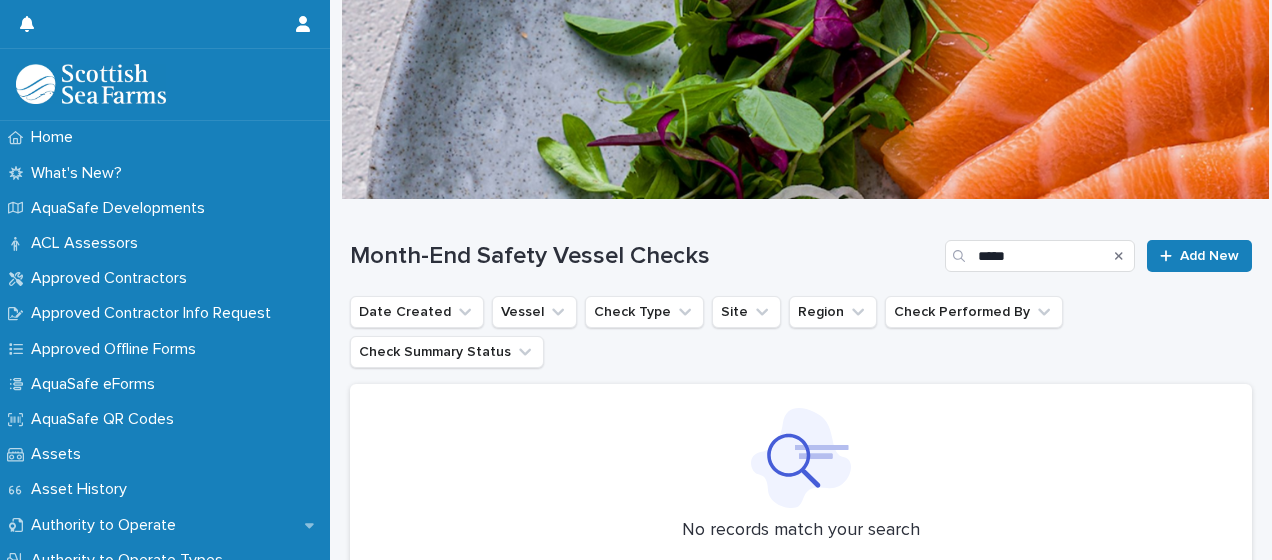 scroll, scrollTop: 0, scrollLeft: 0, axis: both 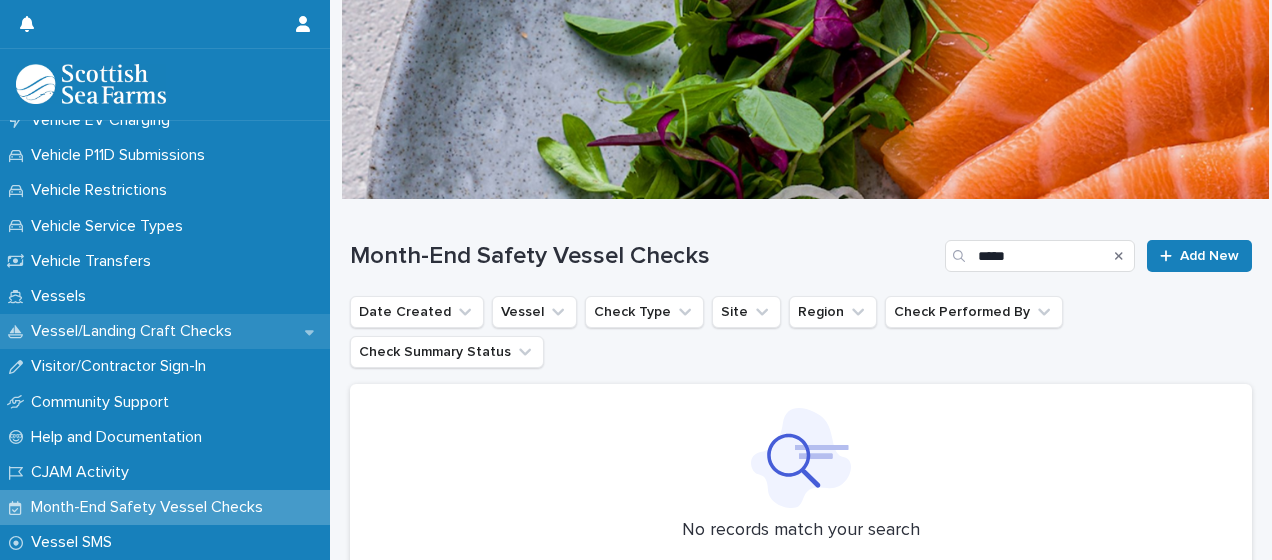 click on "Vessel/Landing Craft Checks" at bounding box center [135, 331] 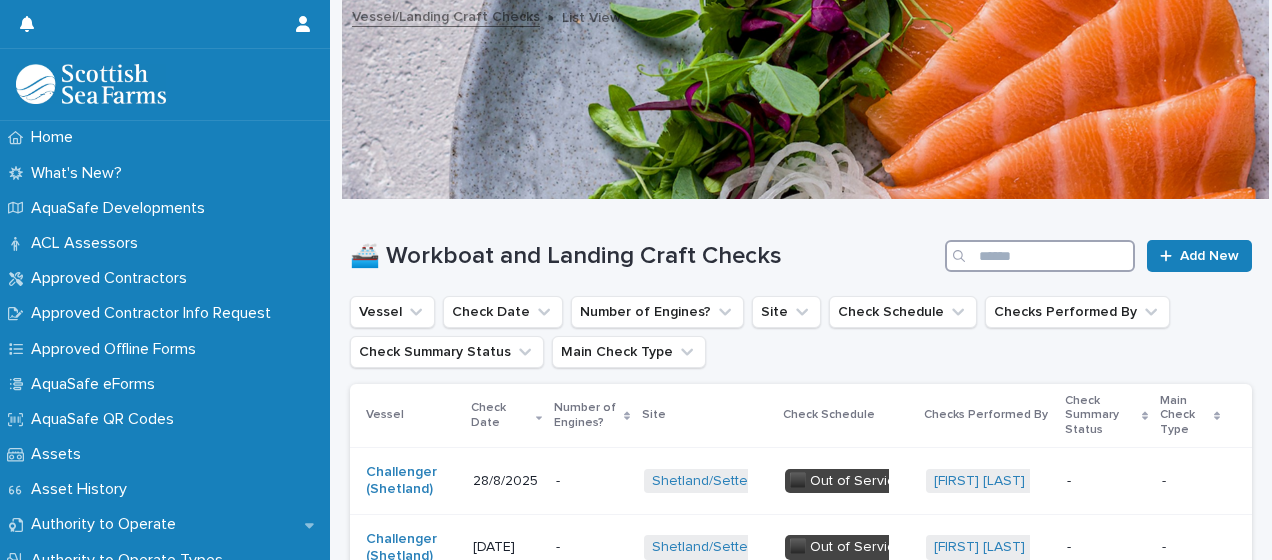 click at bounding box center (1040, 256) 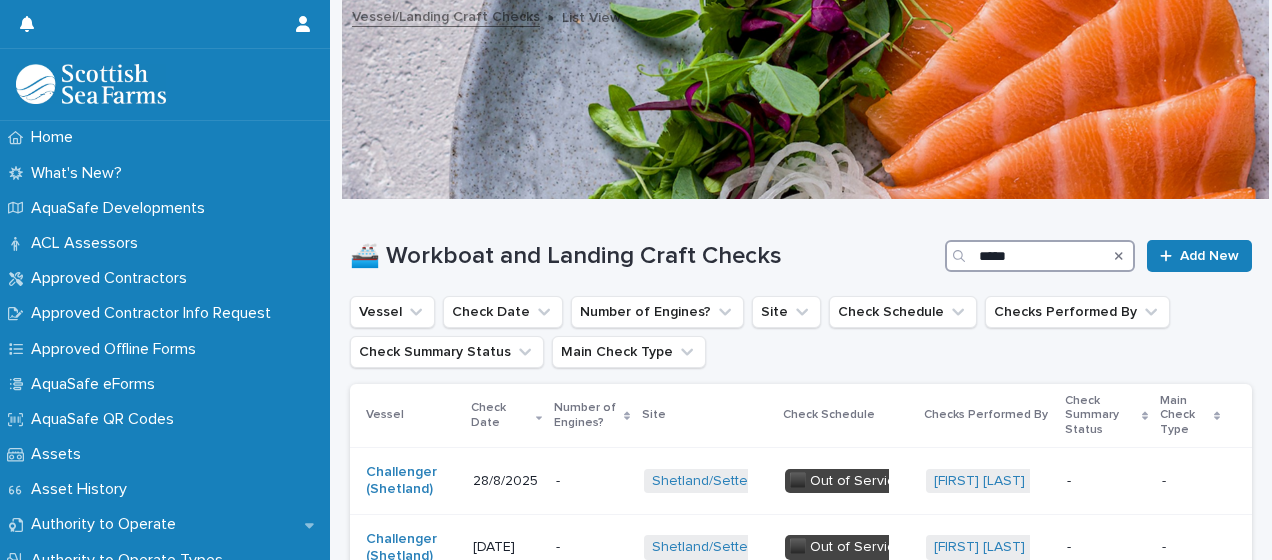 type on "*****" 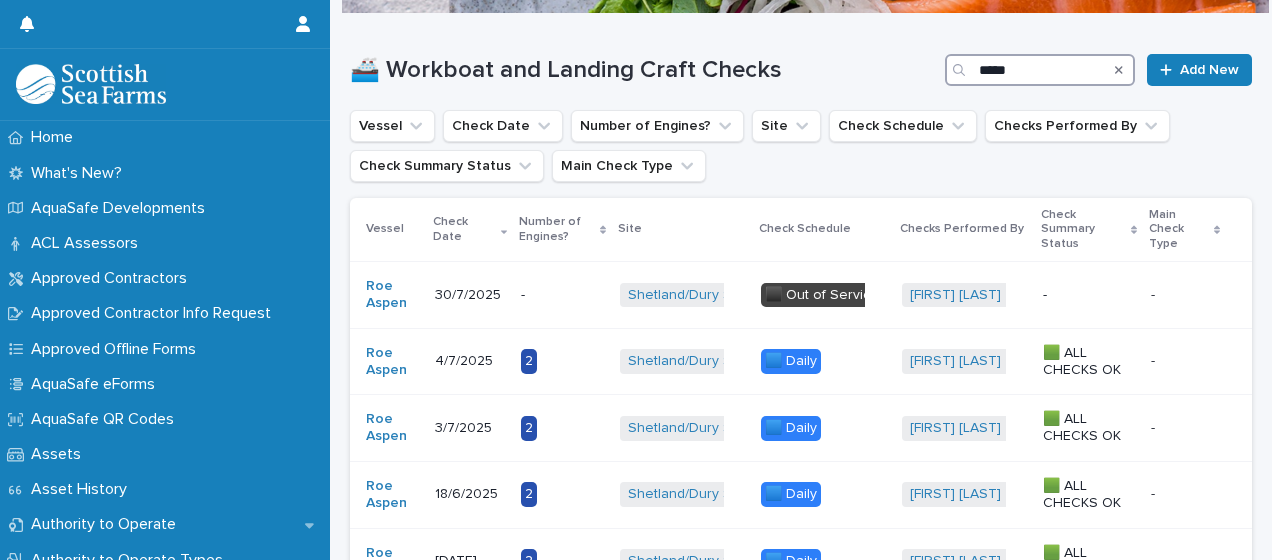 scroll, scrollTop: 200, scrollLeft: 0, axis: vertical 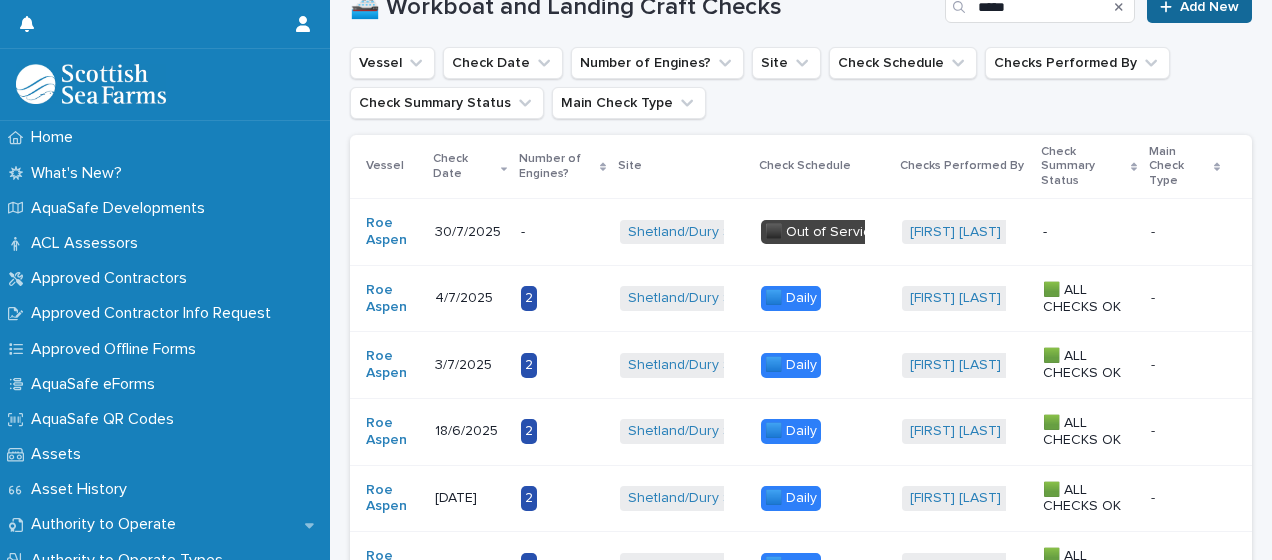 click on "Add New" at bounding box center (1199, 7) 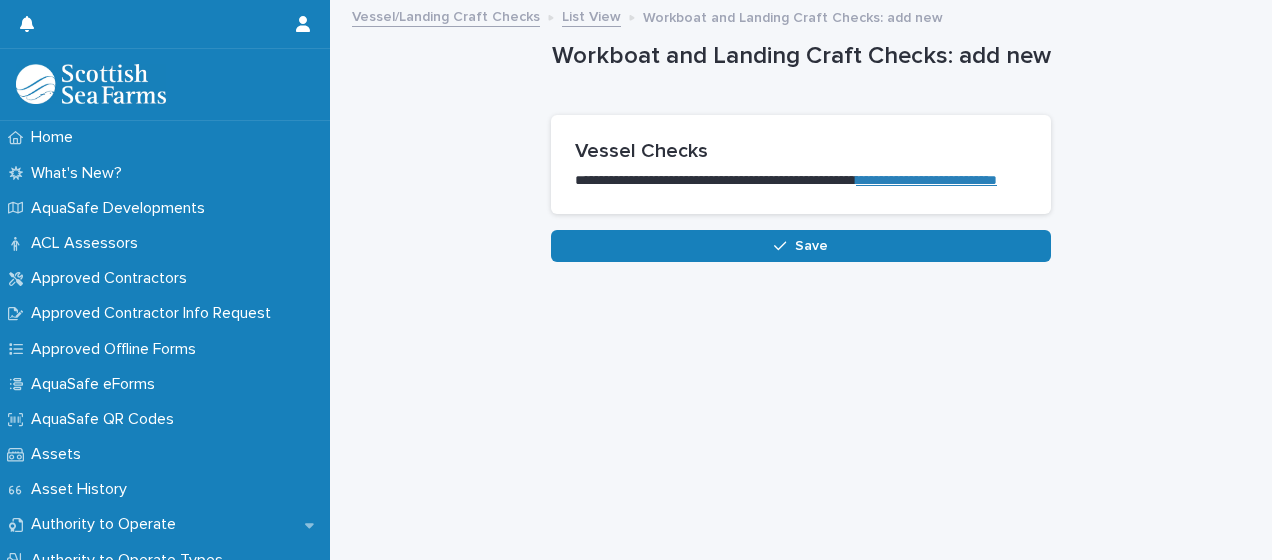 scroll, scrollTop: 0, scrollLeft: 0, axis: both 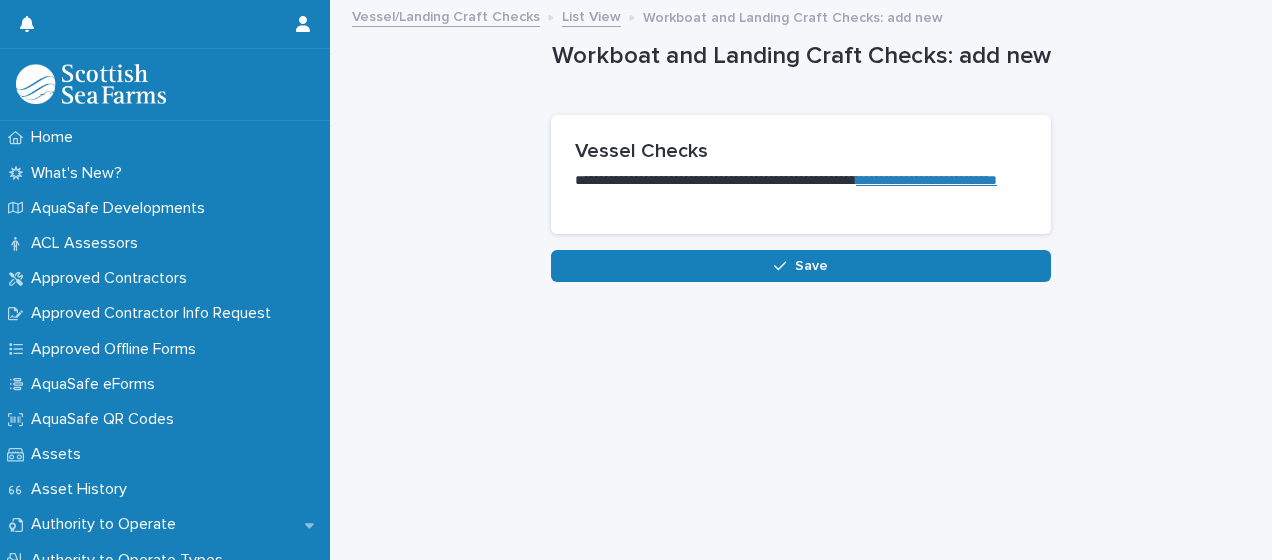 click on "**********" at bounding box center [926, 180] 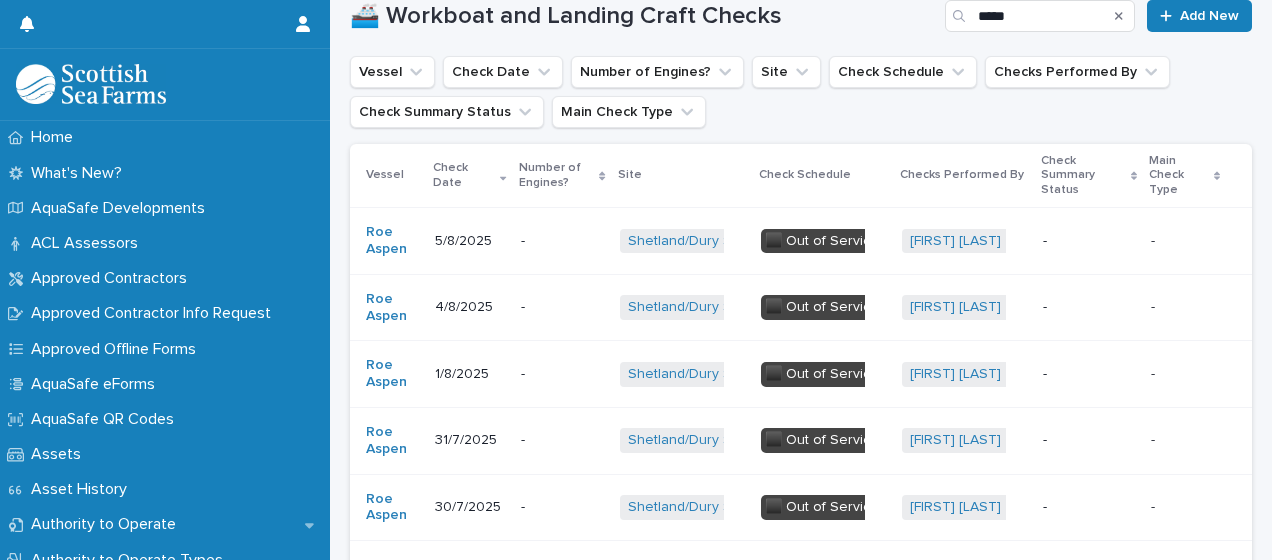 scroll, scrollTop: 280, scrollLeft: 0, axis: vertical 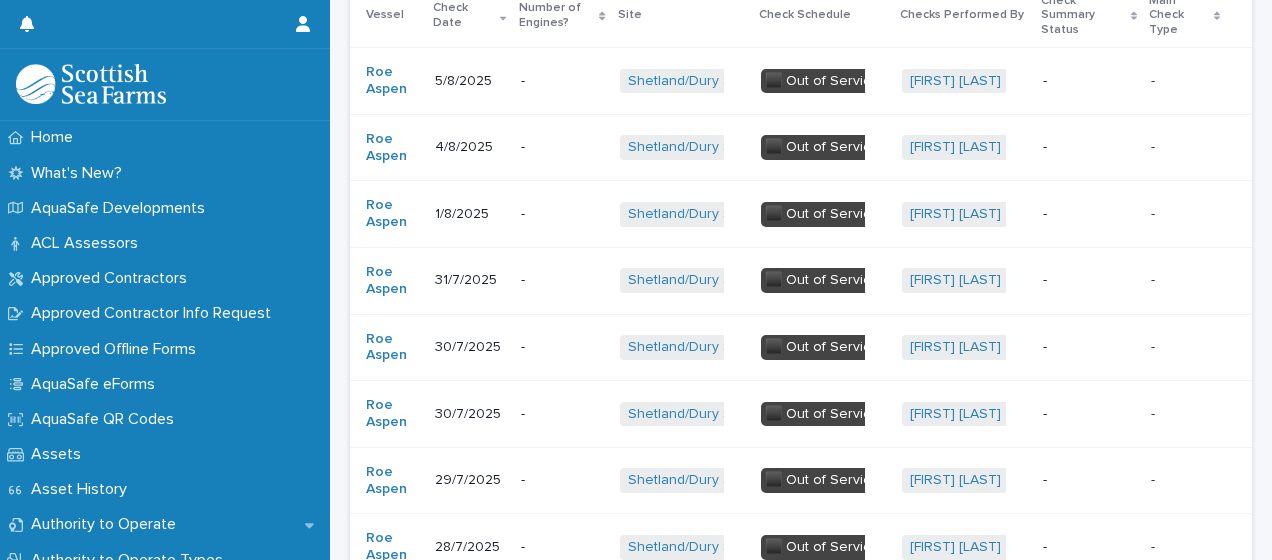 click on "-" at bounding box center (562, 414) 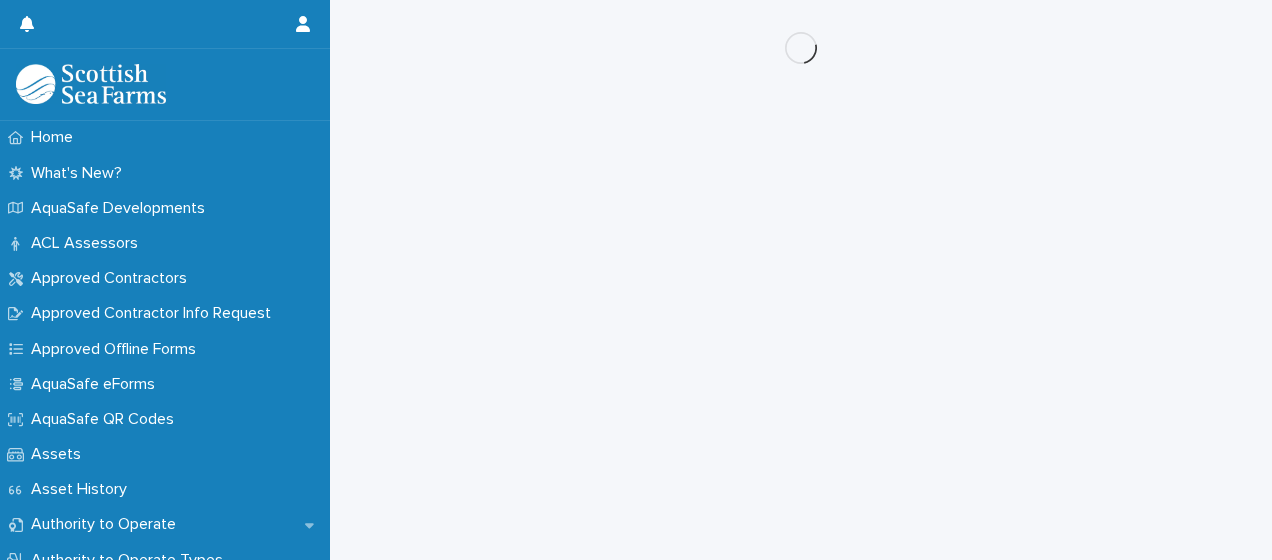 scroll, scrollTop: 0, scrollLeft: 0, axis: both 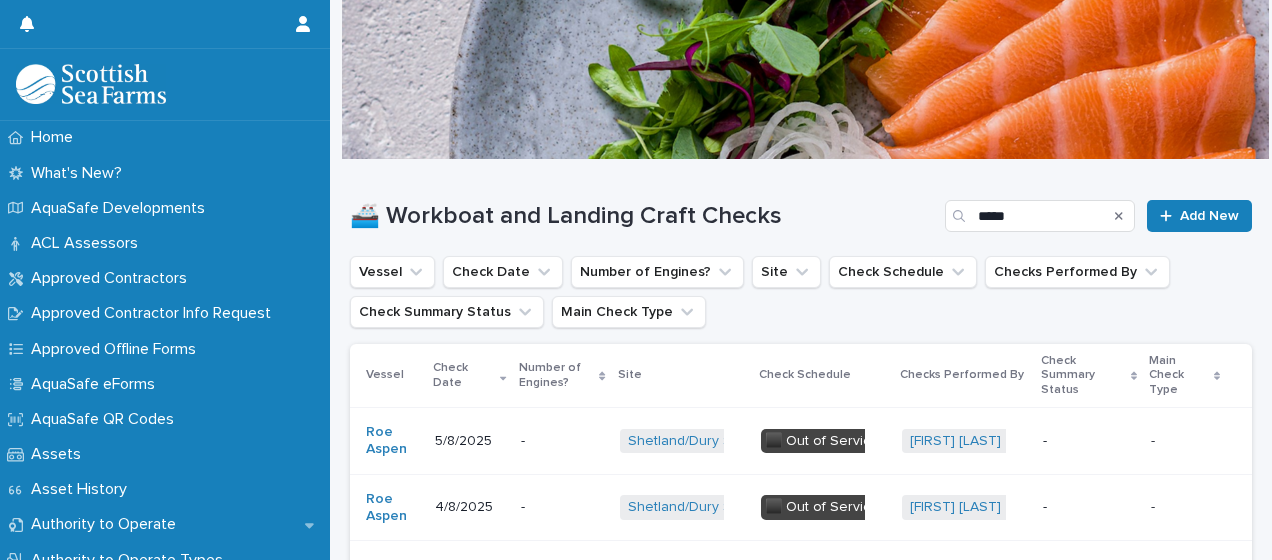 click on "🚢 Workboat and Landing Craft Checks ***** Add New Vessel Check Date Number of Engines? Site Check Schedule Checks Performed By Check Summary Status Main Check Type Vessel Check Date Number of Engines? Site Check Schedule Checks Performed By Check Summary Status Main Check Type [COMPANY]   [DATE] - [LOCATION]   + 0 ⬛️ Out of Service + 0 [FIRST] [LAST]   + 0 - - -   [COMPANY]   [DATE] - [LOCATION]   + 0 ⬛️ Out of Service + 0 [FIRST] [LAST]   + 0 - - -   [COMPANY]   [DATE] - [LOCATION]   + 0 ⬛️ Out of Service + 0 [FIRST] [LAST]   + 0 - - -   [COMPANY]   [DATE] - [LOCATION]   + 0 ⬛️ Out of Service + 0 [FIRST] [LAST]   + 0 - - -   [COMPANY]   [DATE] - [LOCATION]   + 0 ⬛️ Out of Service + 0 [FIRST] [LAST]   + 0 - - -   [COMPANY]   [DATE] - [LOCATION]   + 0 ⬛️ Out of Service + 0 [FIRST] [LAST]" at bounding box center (801, 1318) 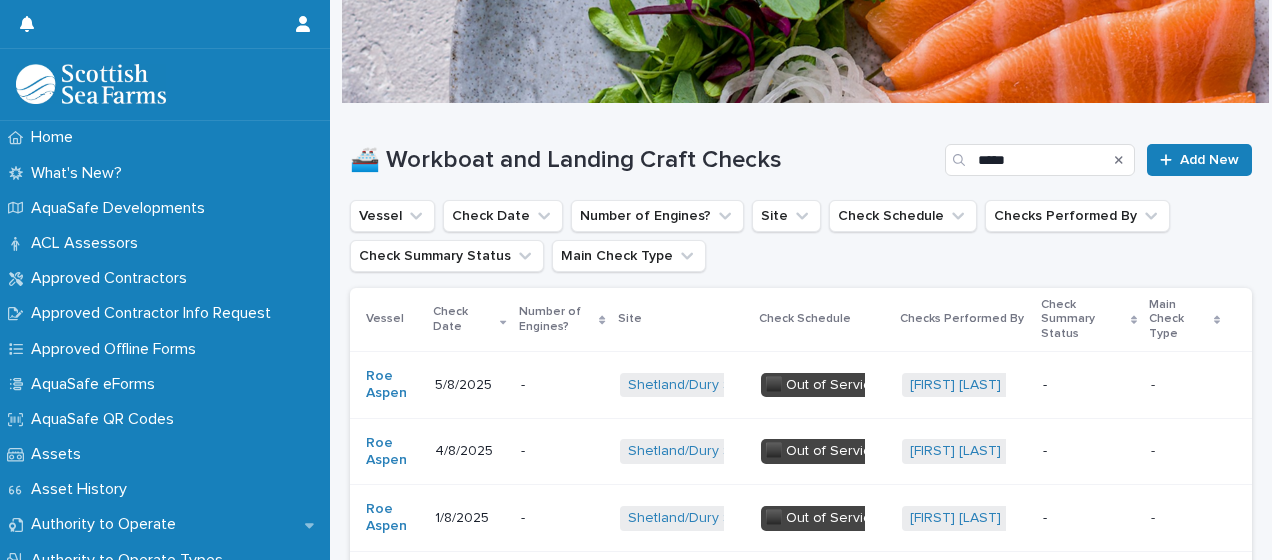 scroll, scrollTop: 0, scrollLeft: 0, axis: both 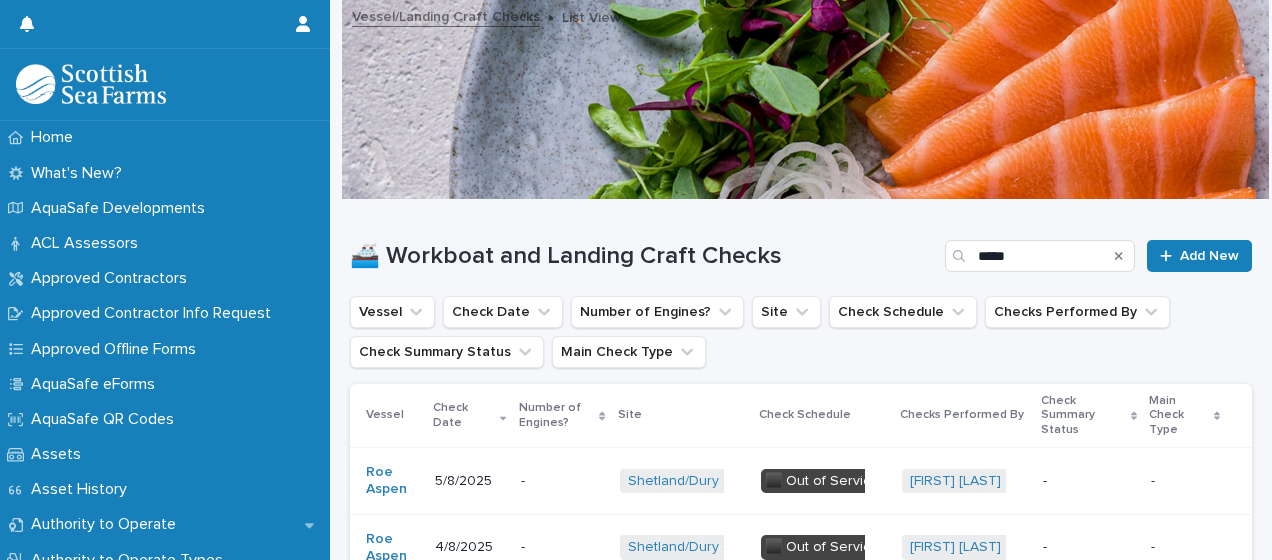 click 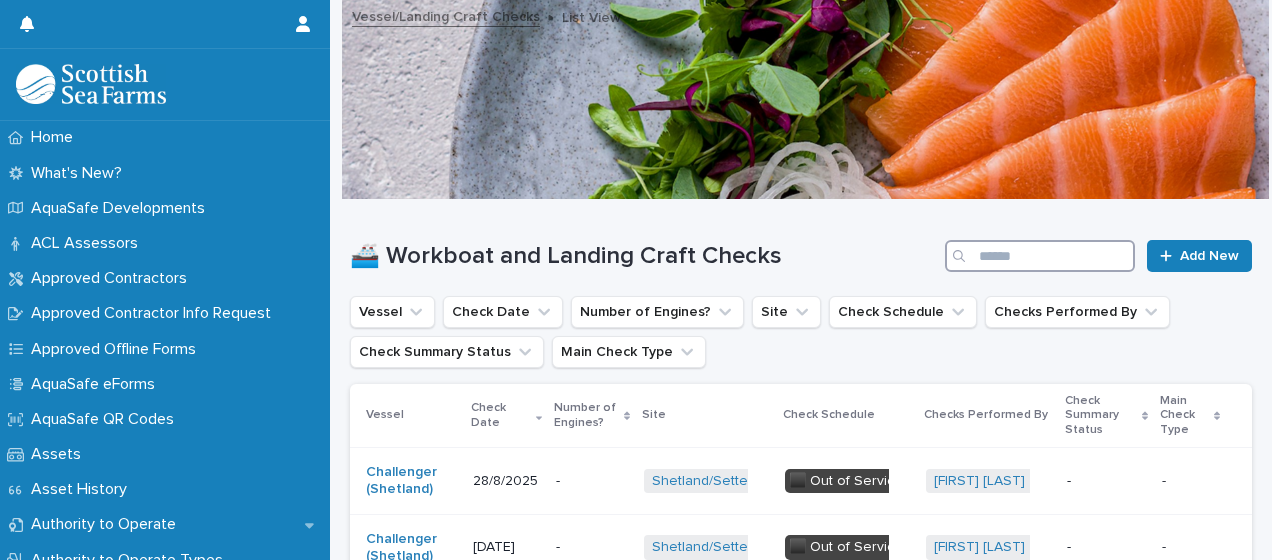 click at bounding box center [1040, 256] 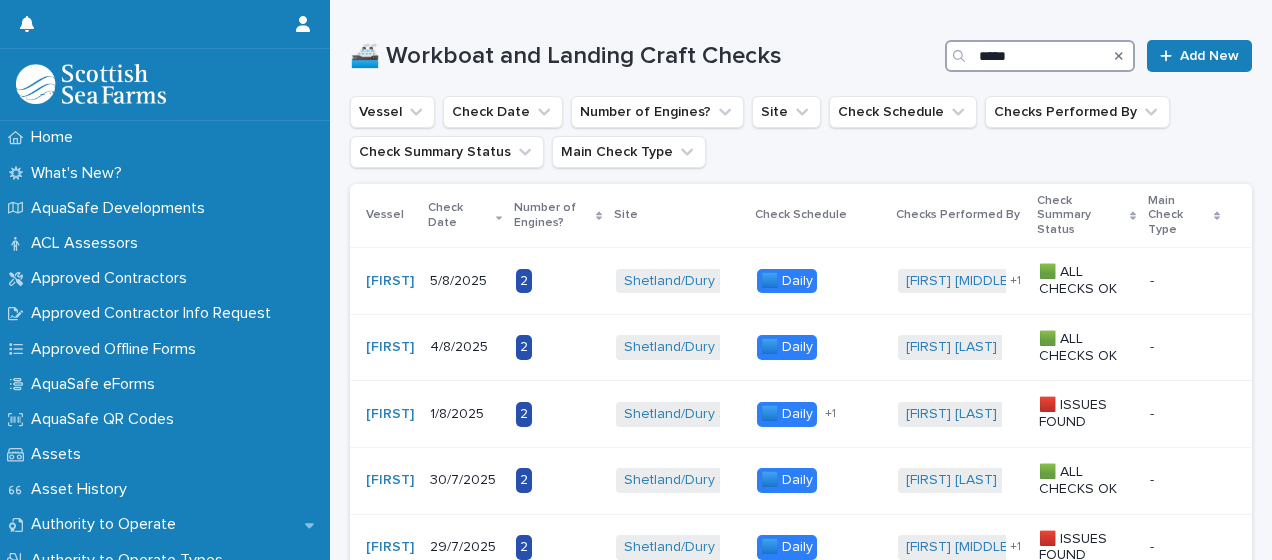 scroll, scrollTop: 240, scrollLeft: 0, axis: vertical 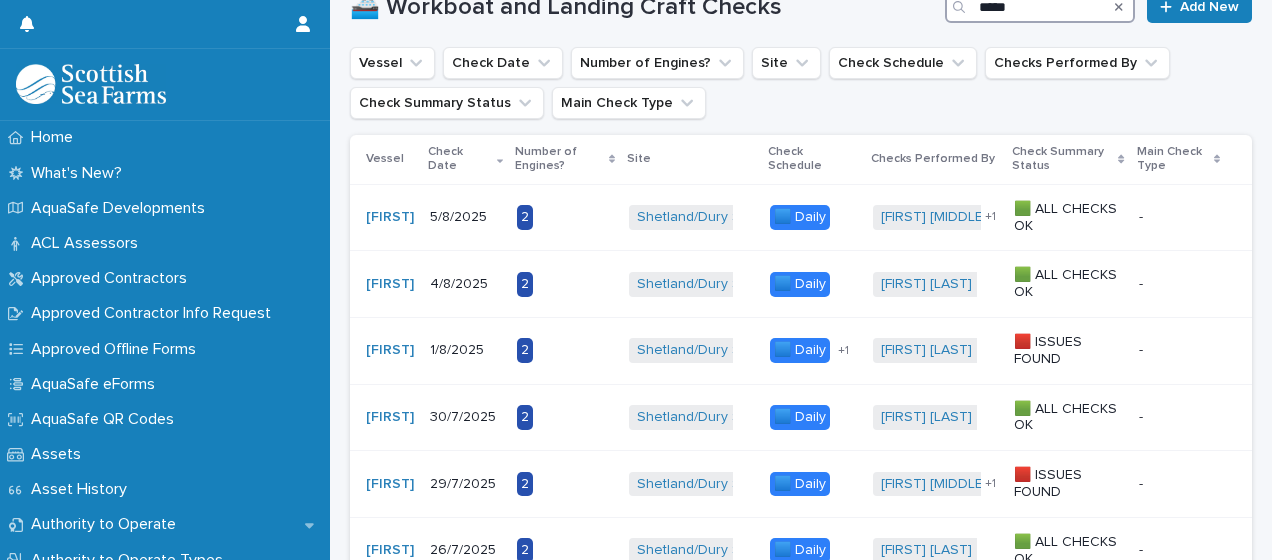 drag, startPoint x: 1000, startPoint y: 2, endPoint x: 878, endPoint y: 12, distance: 122.40915 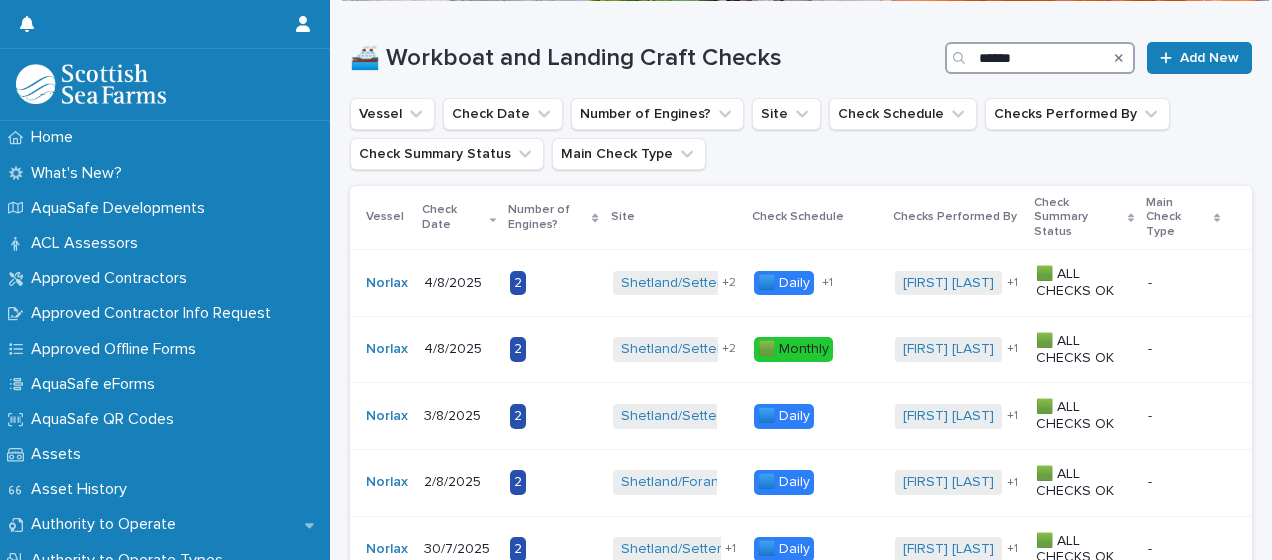 scroll, scrollTop: 249, scrollLeft: 0, axis: vertical 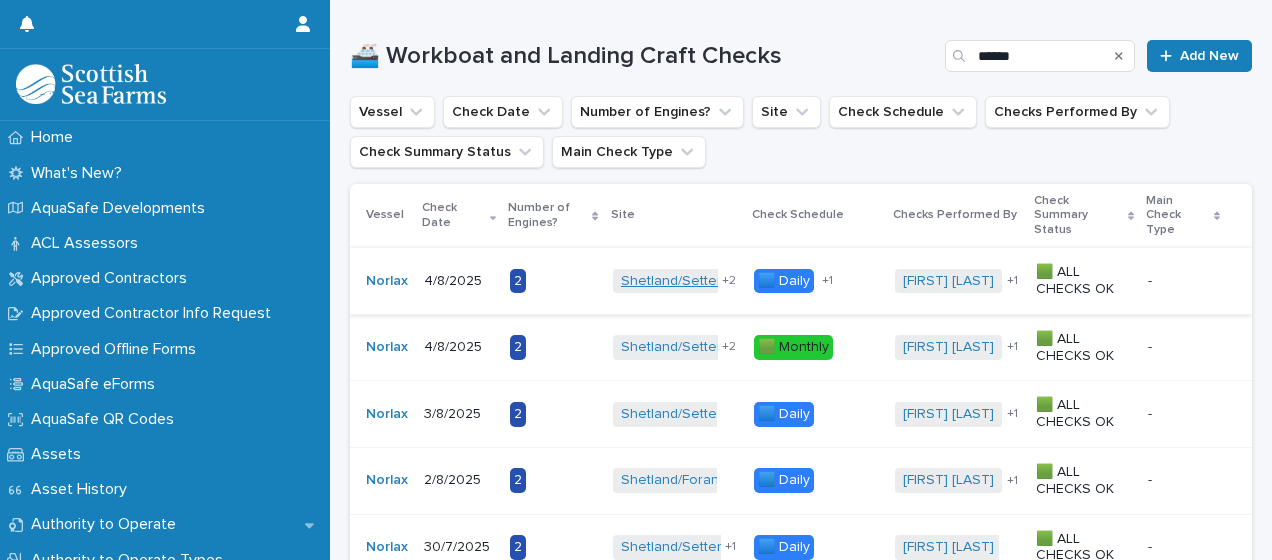 click on "Shetland/Setterness Agri Shed" at bounding box center [720, 281] 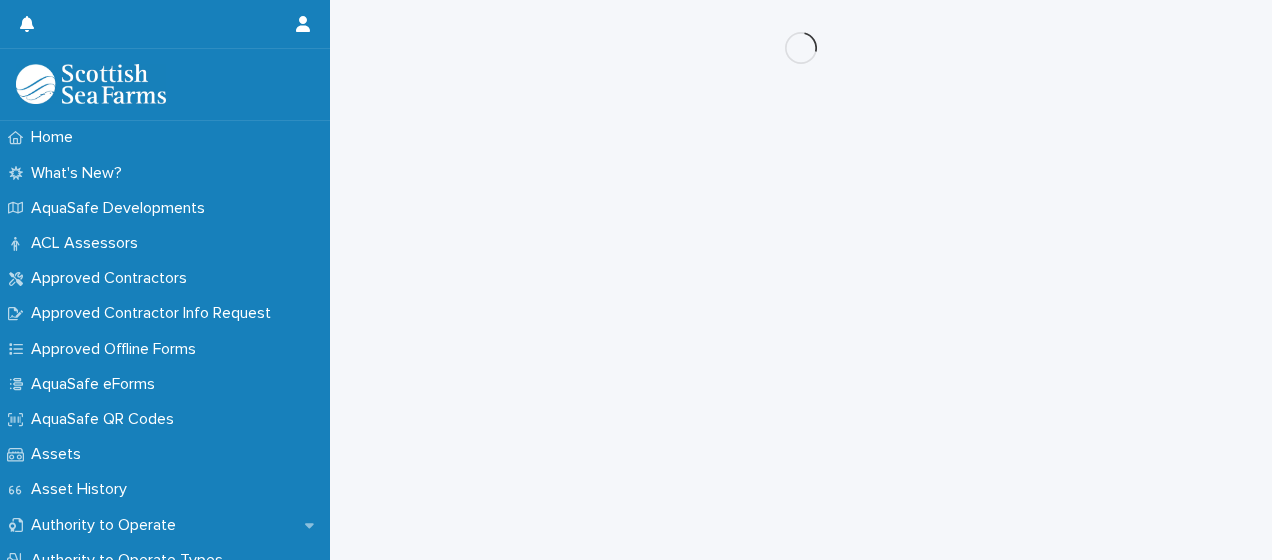 scroll, scrollTop: 0, scrollLeft: 0, axis: both 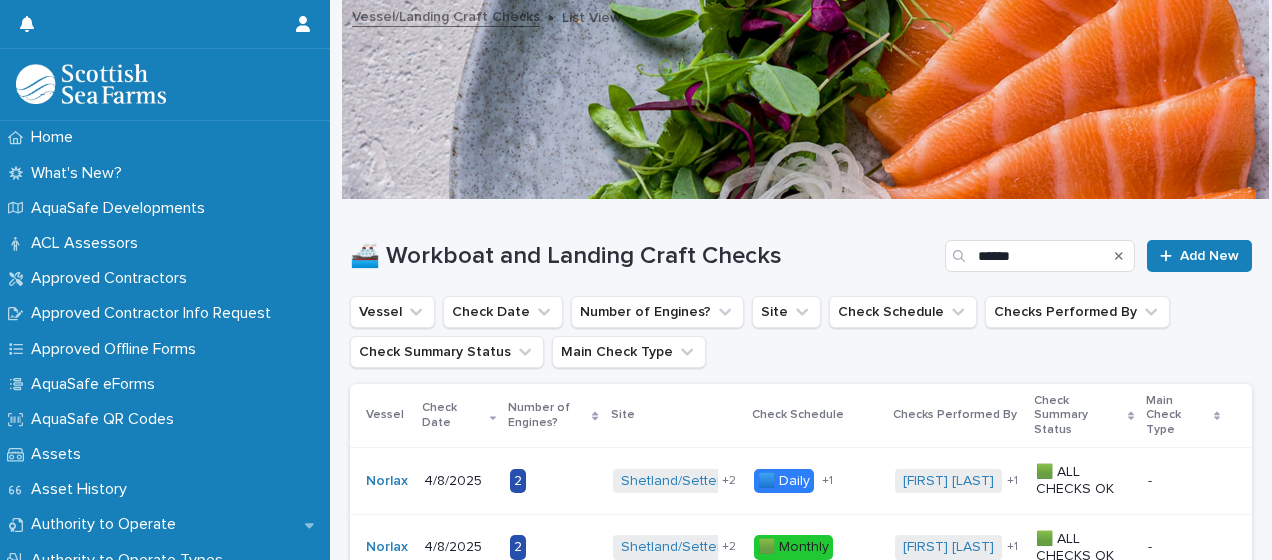 click on "Vessel Check Date Number of Engines? Site Check Schedule Checks Performed By Check Summary Status Main Check Type" at bounding box center (801, 332) 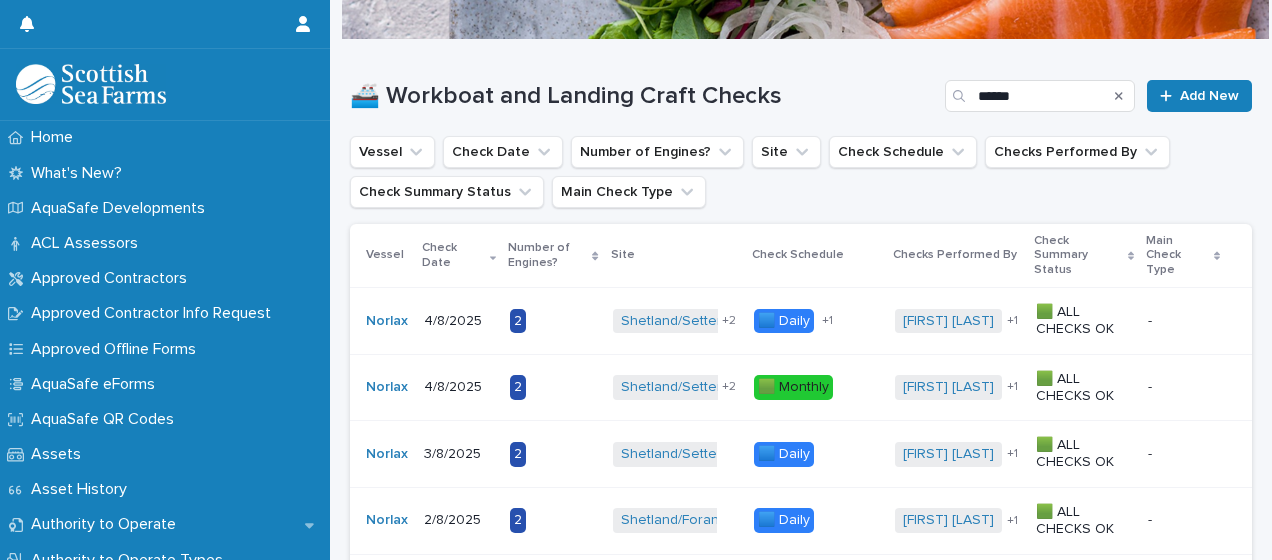 scroll, scrollTop: 200, scrollLeft: 0, axis: vertical 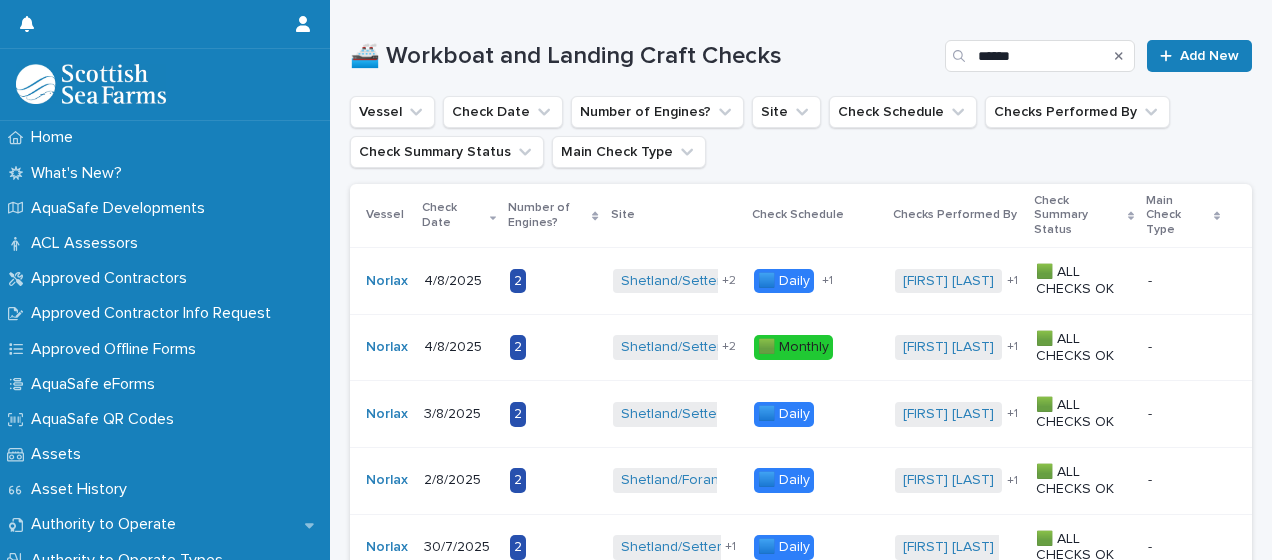 click at bounding box center (1119, 56) 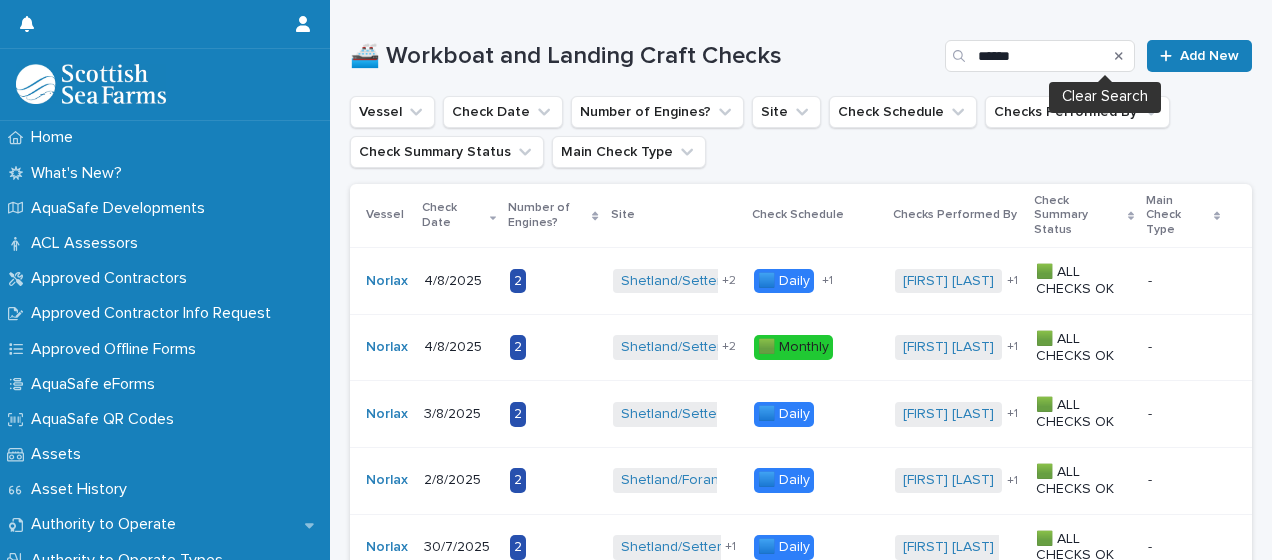 click at bounding box center [1119, 56] 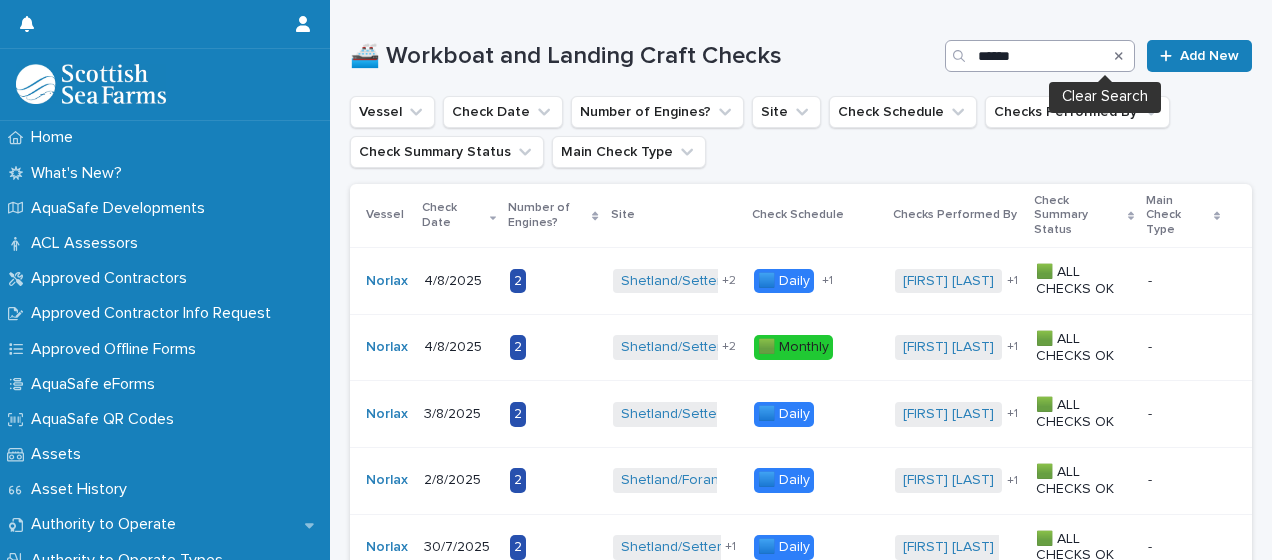 click on "🚢 Workboat and Landing Craft Checks ****** Add New" at bounding box center (801, 48) 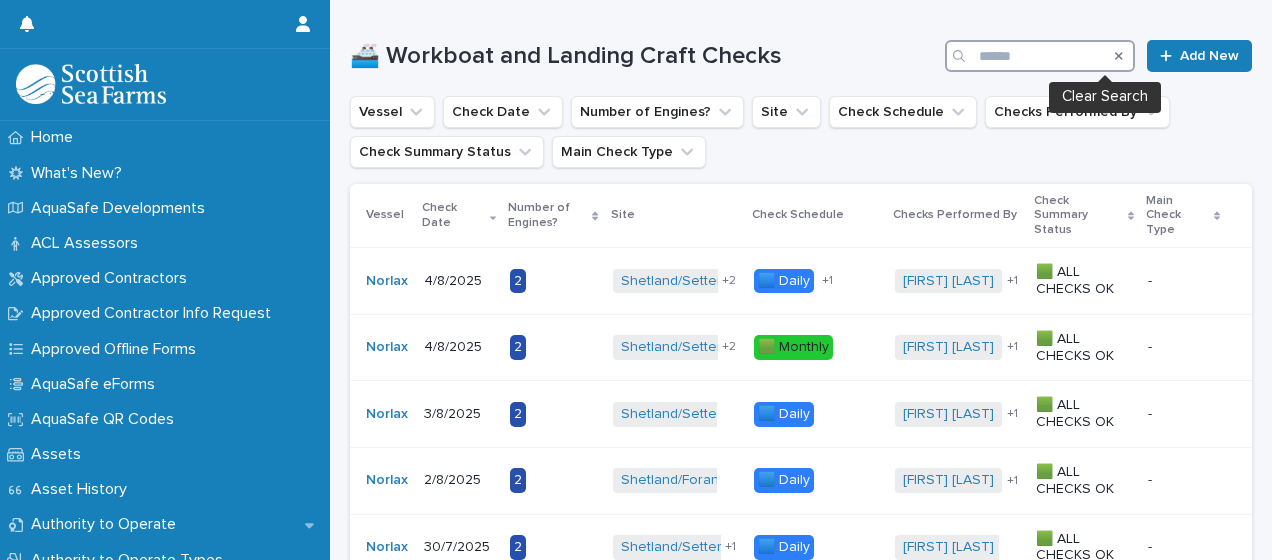 click at bounding box center (1040, 56) 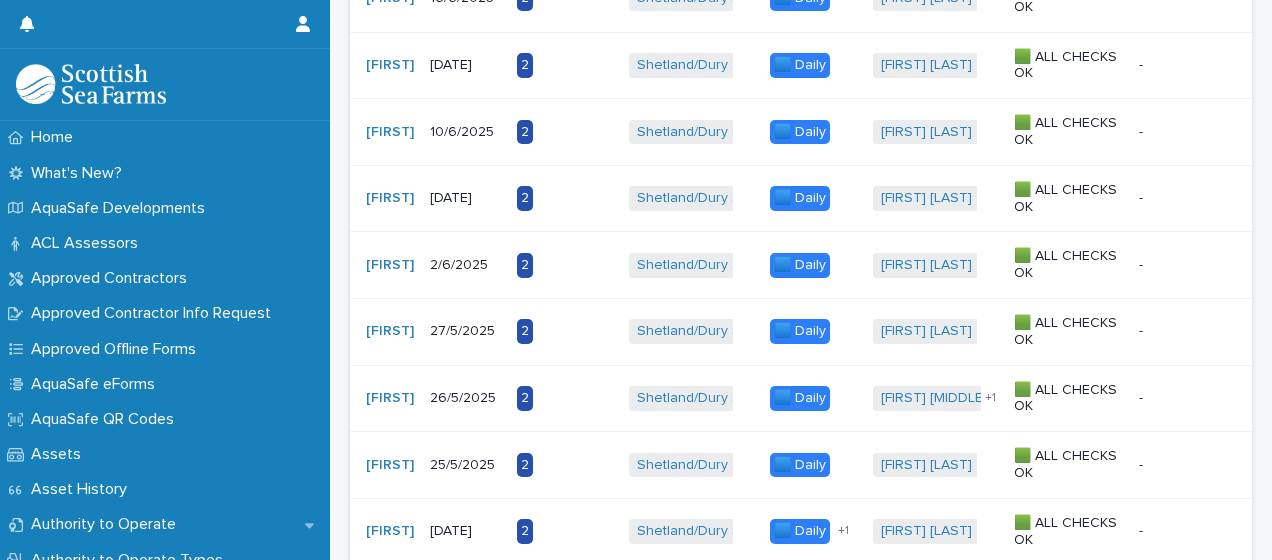 scroll, scrollTop: 2047, scrollLeft: 0, axis: vertical 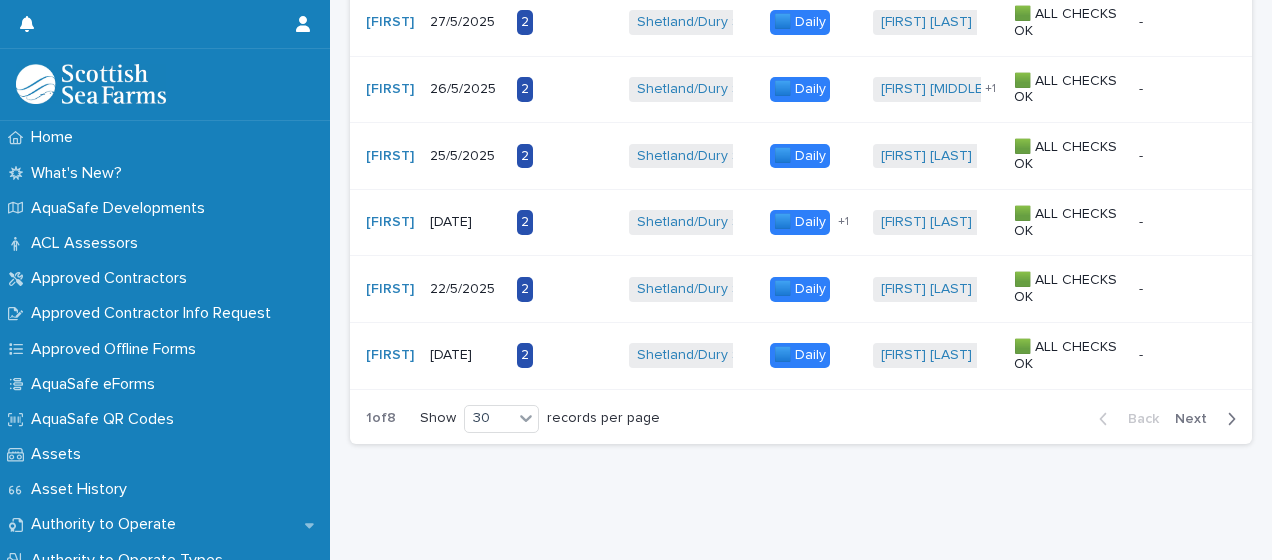 type on "*****" 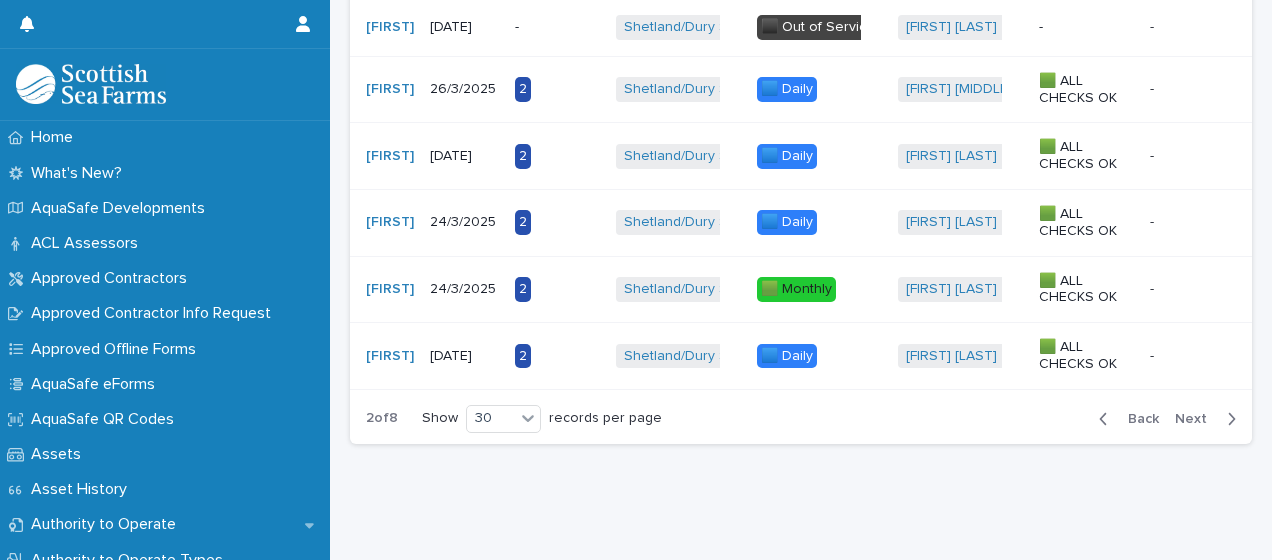 scroll, scrollTop: 2026, scrollLeft: 0, axis: vertical 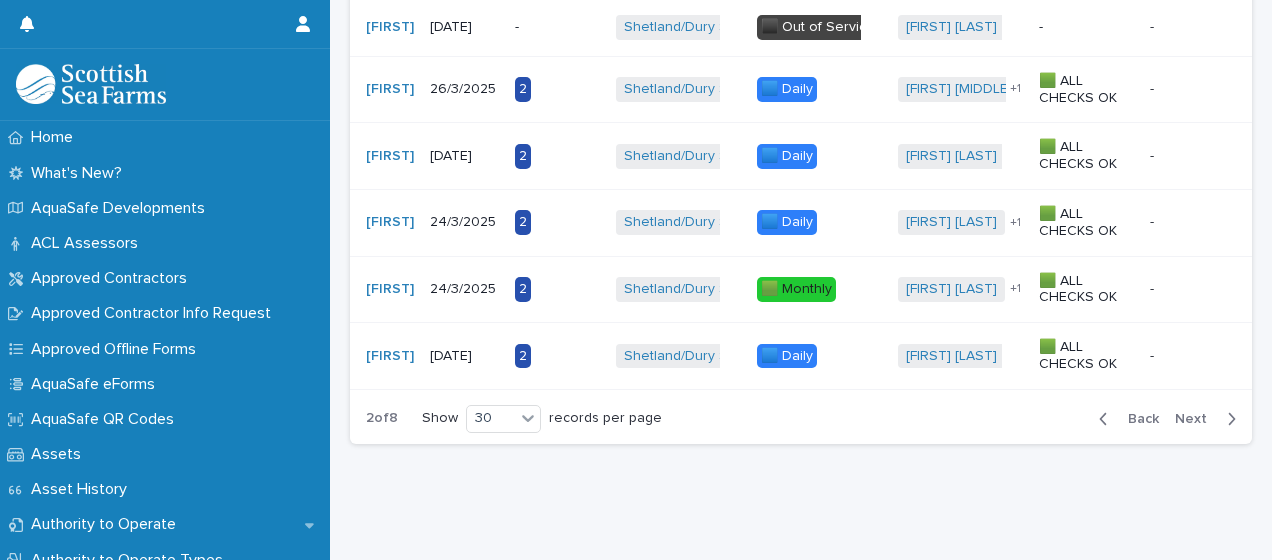click on "Back" at bounding box center [1137, 419] 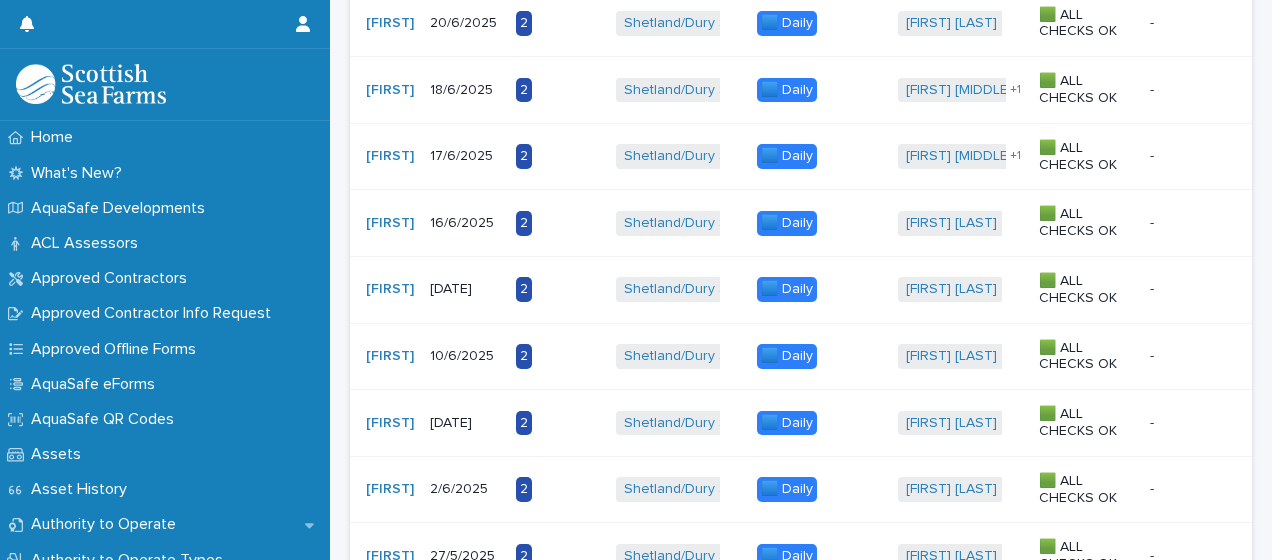 scroll, scrollTop: 1512, scrollLeft: 0, axis: vertical 